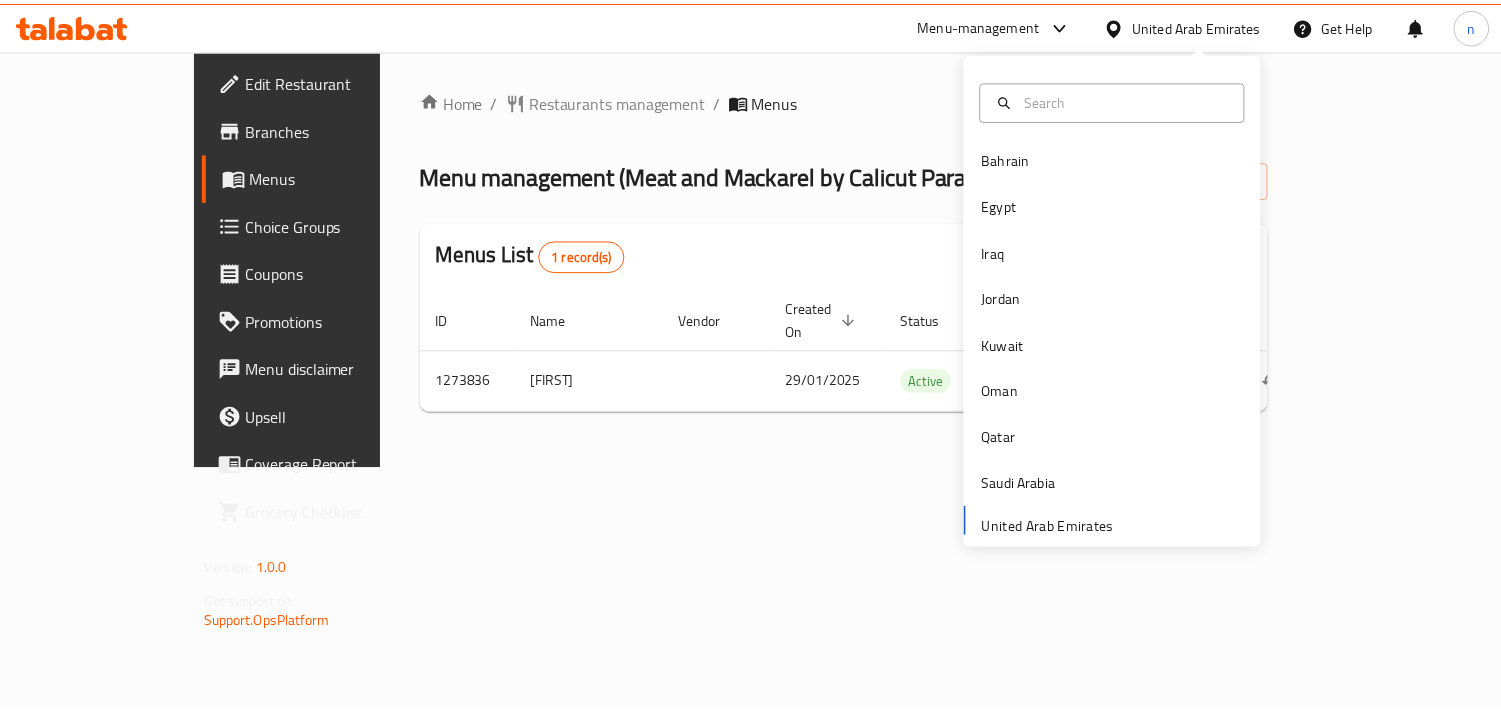 scroll, scrollTop: 0, scrollLeft: 0, axis: both 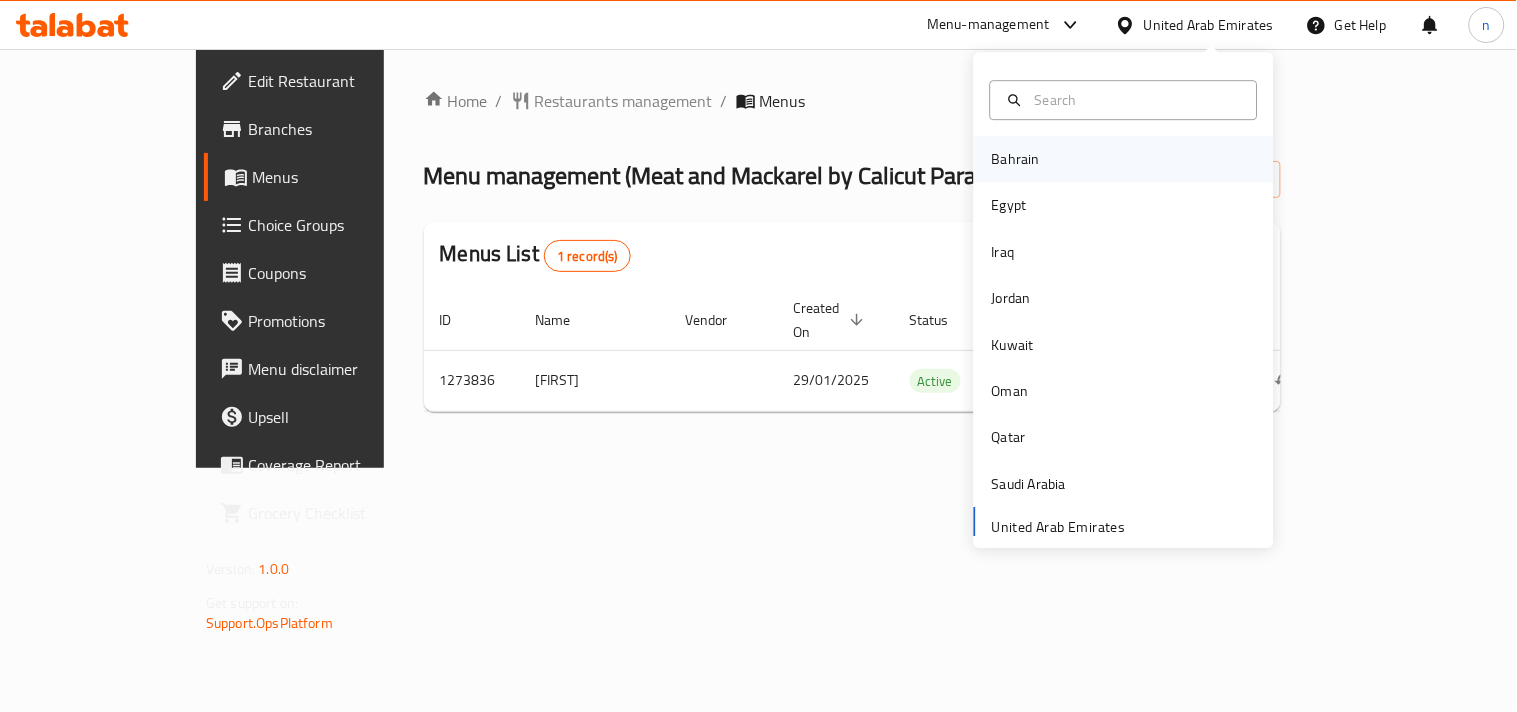 click on "Bahrain" at bounding box center [1016, 159] 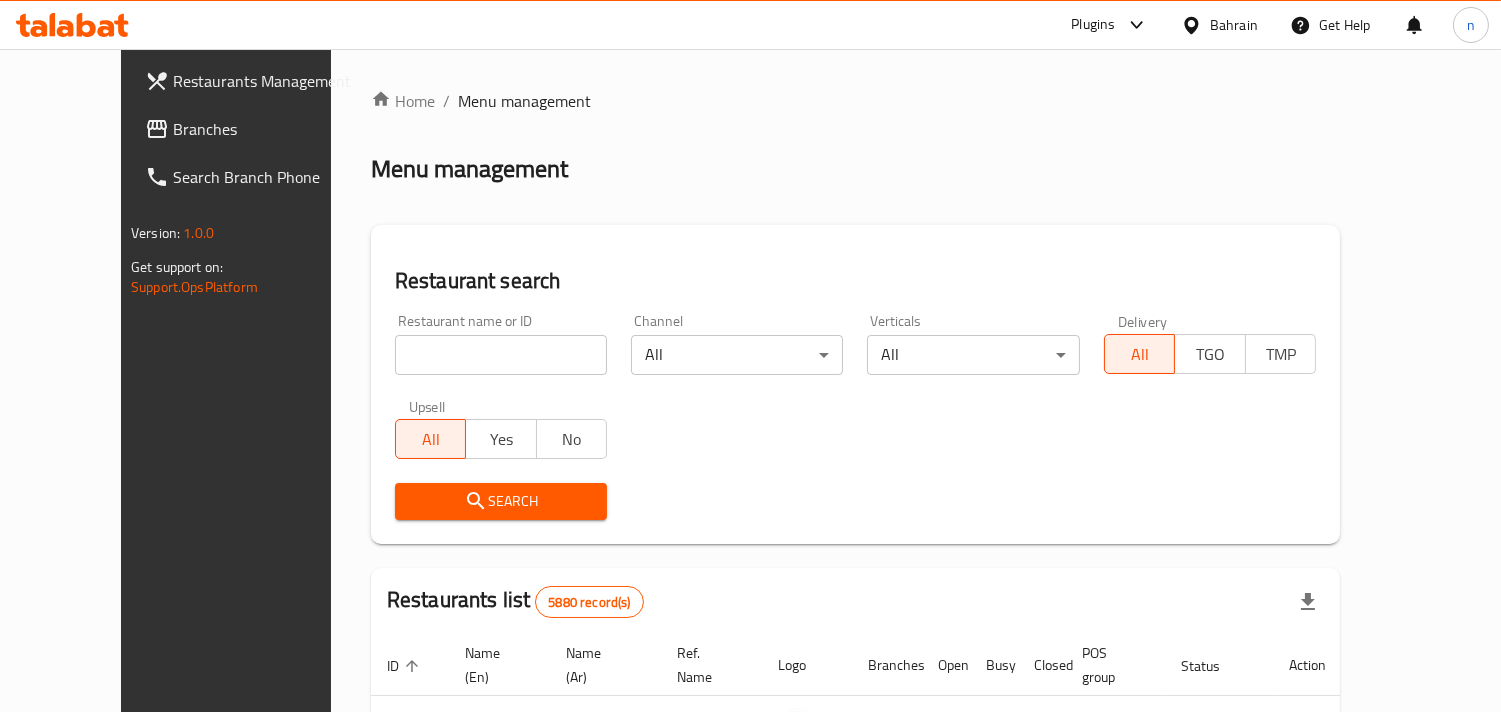 click 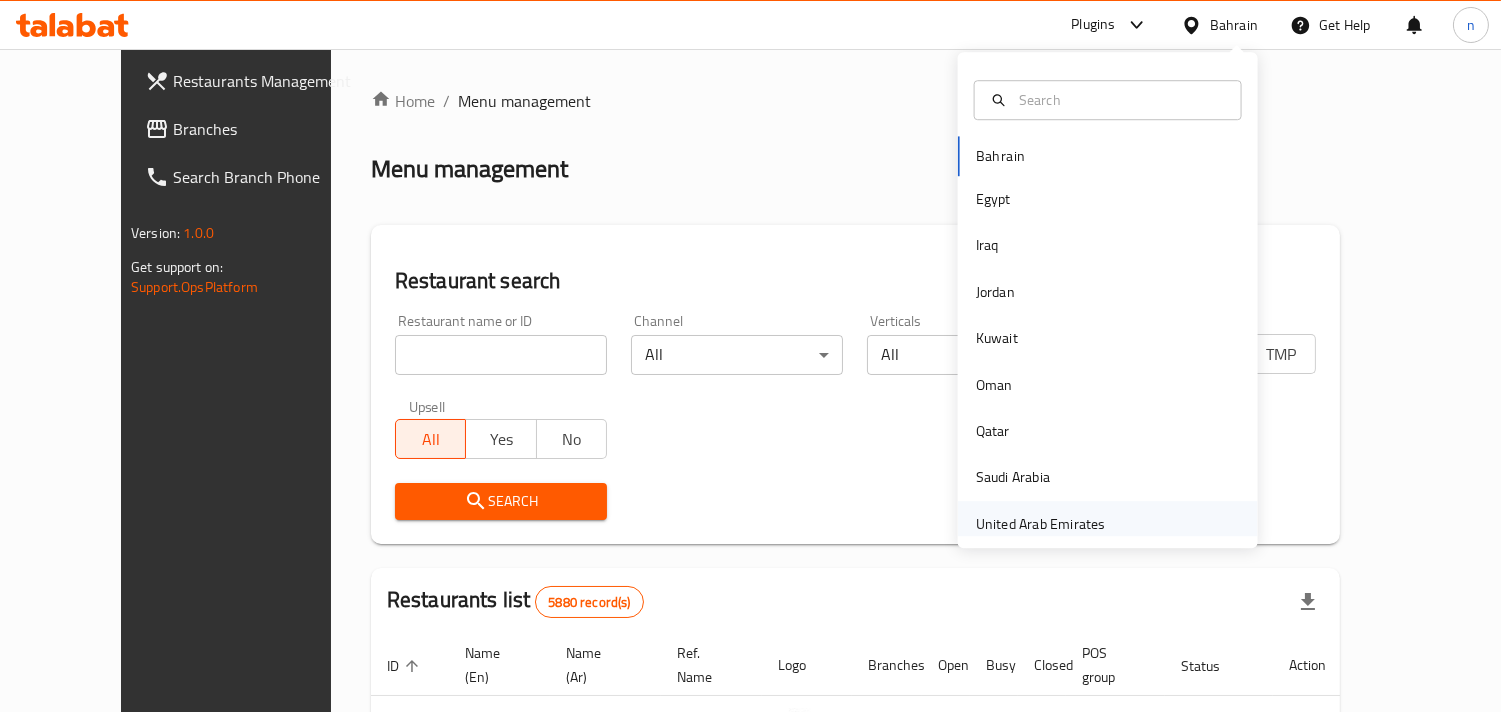 click on "United Arab Emirates" at bounding box center [1041, 524] 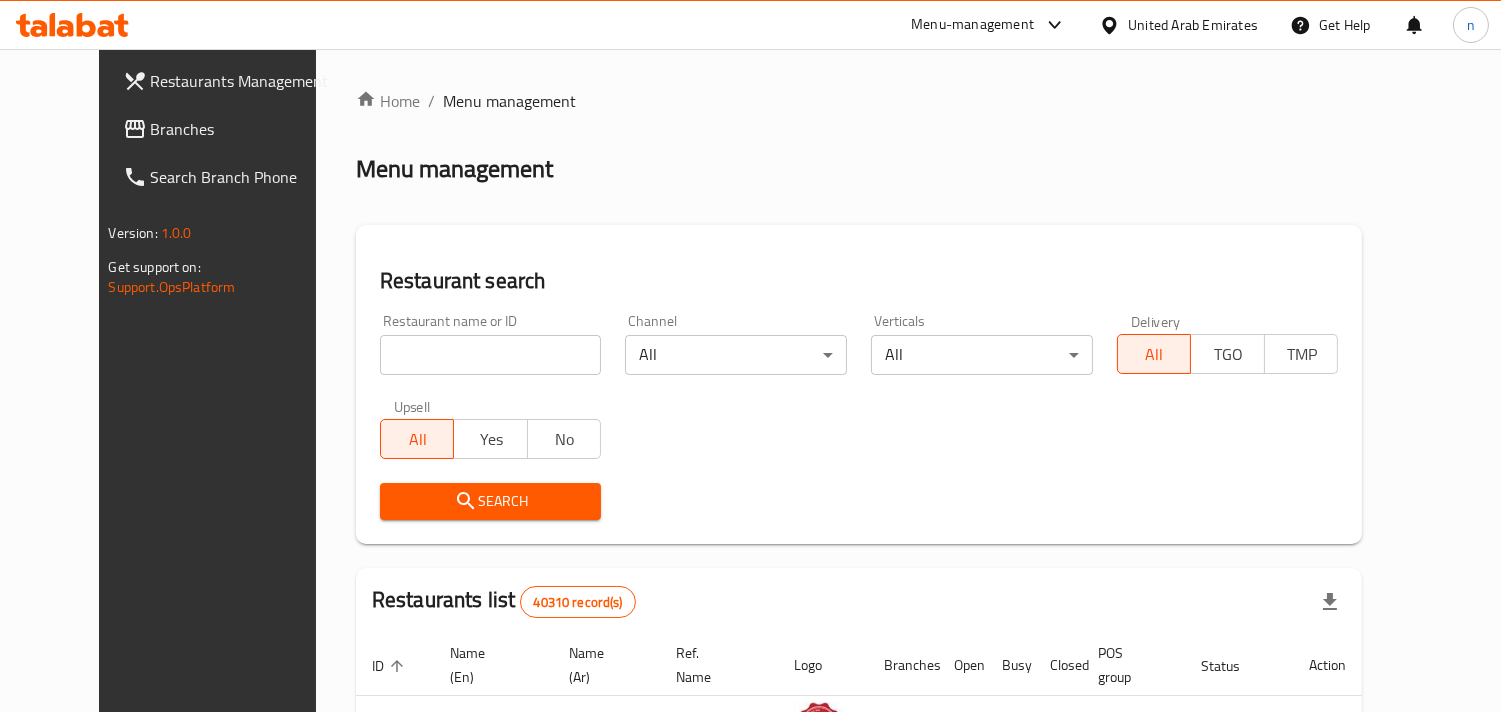 click on "Branches" at bounding box center [242, 129] 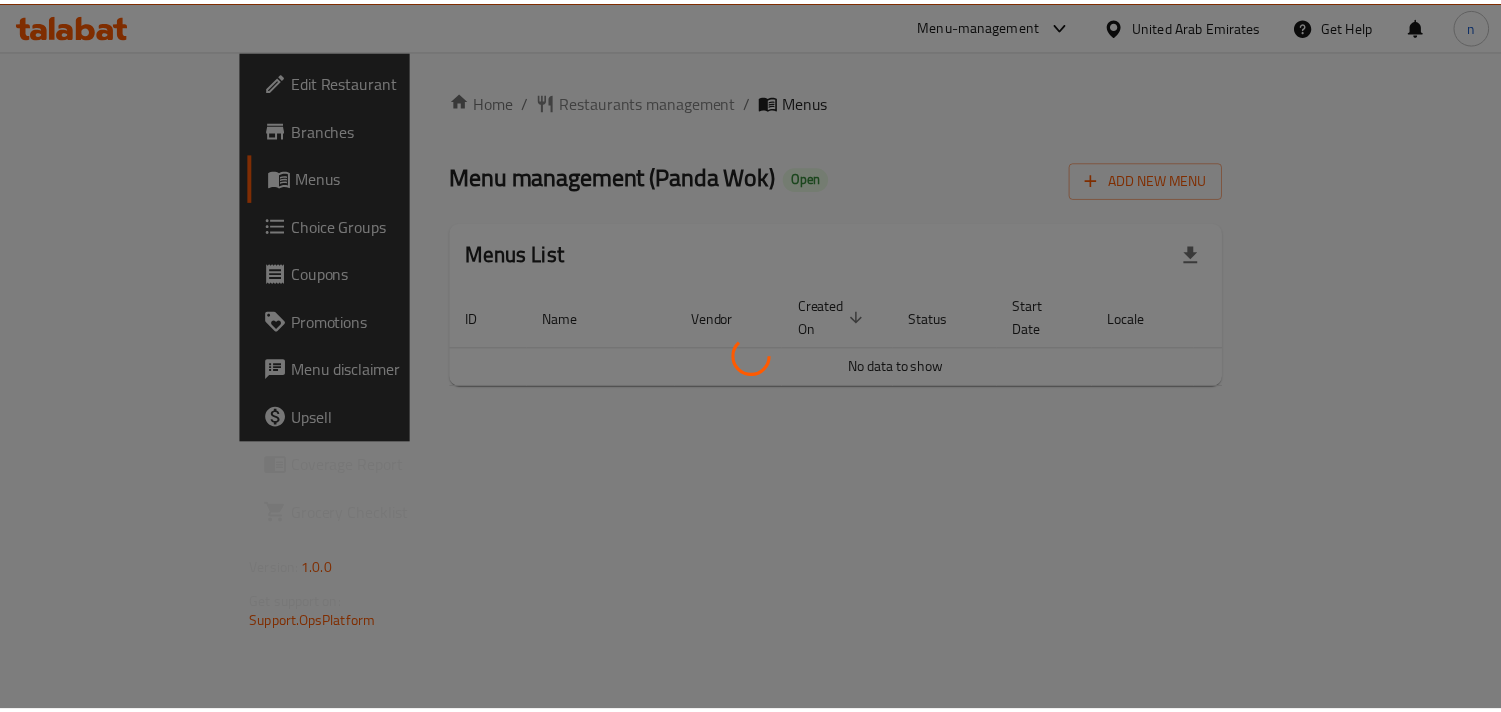 scroll, scrollTop: 0, scrollLeft: 0, axis: both 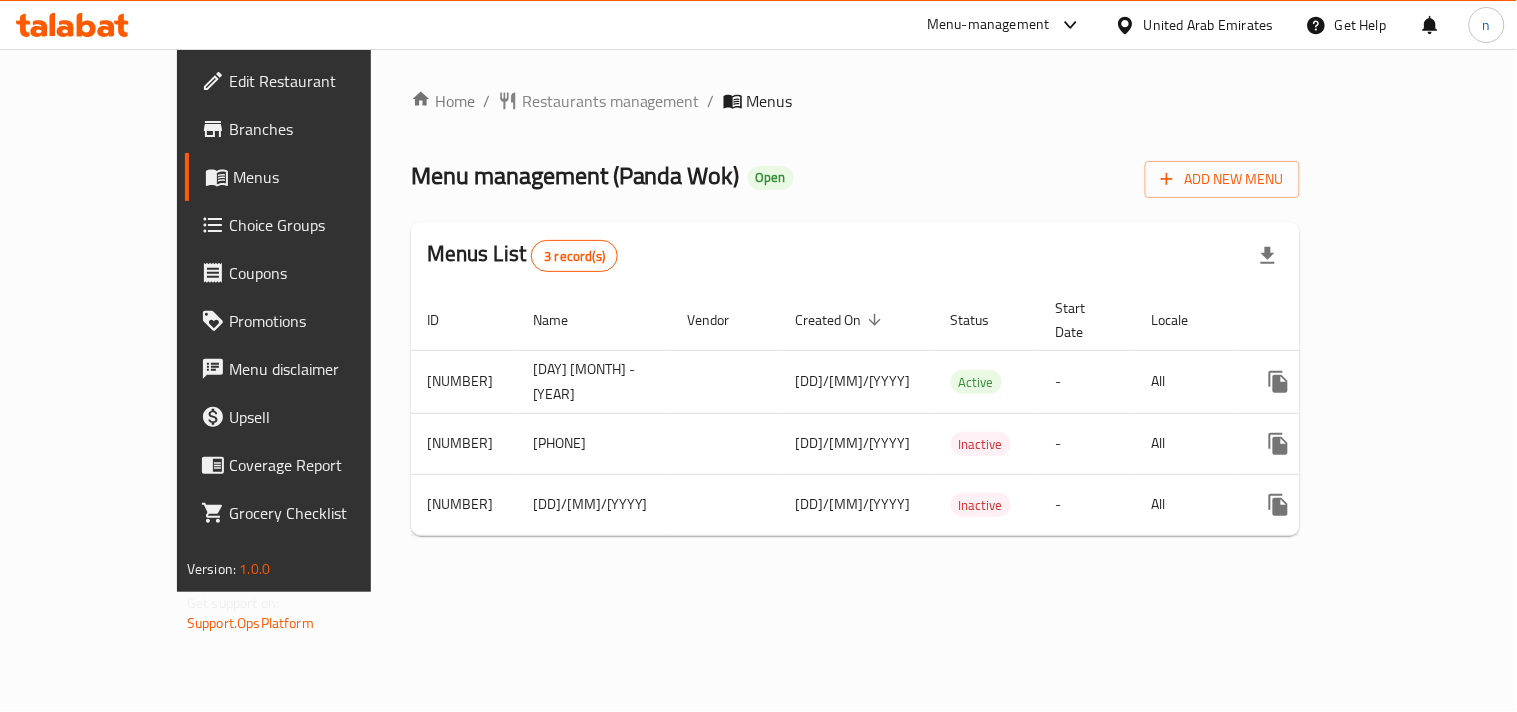 click on "United Arab Emirates" at bounding box center (1209, 25) 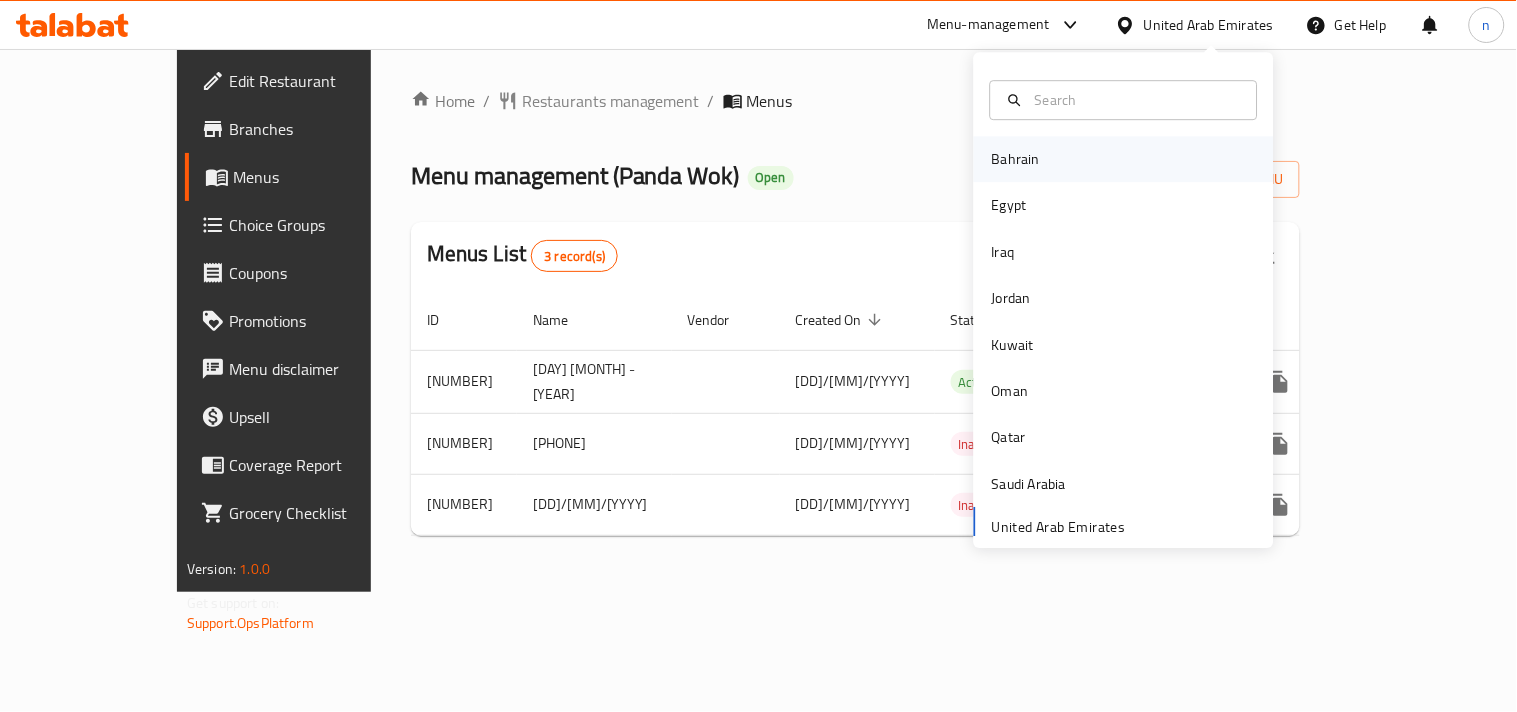 click on "Bahrain" at bounding box center (1016, 159) 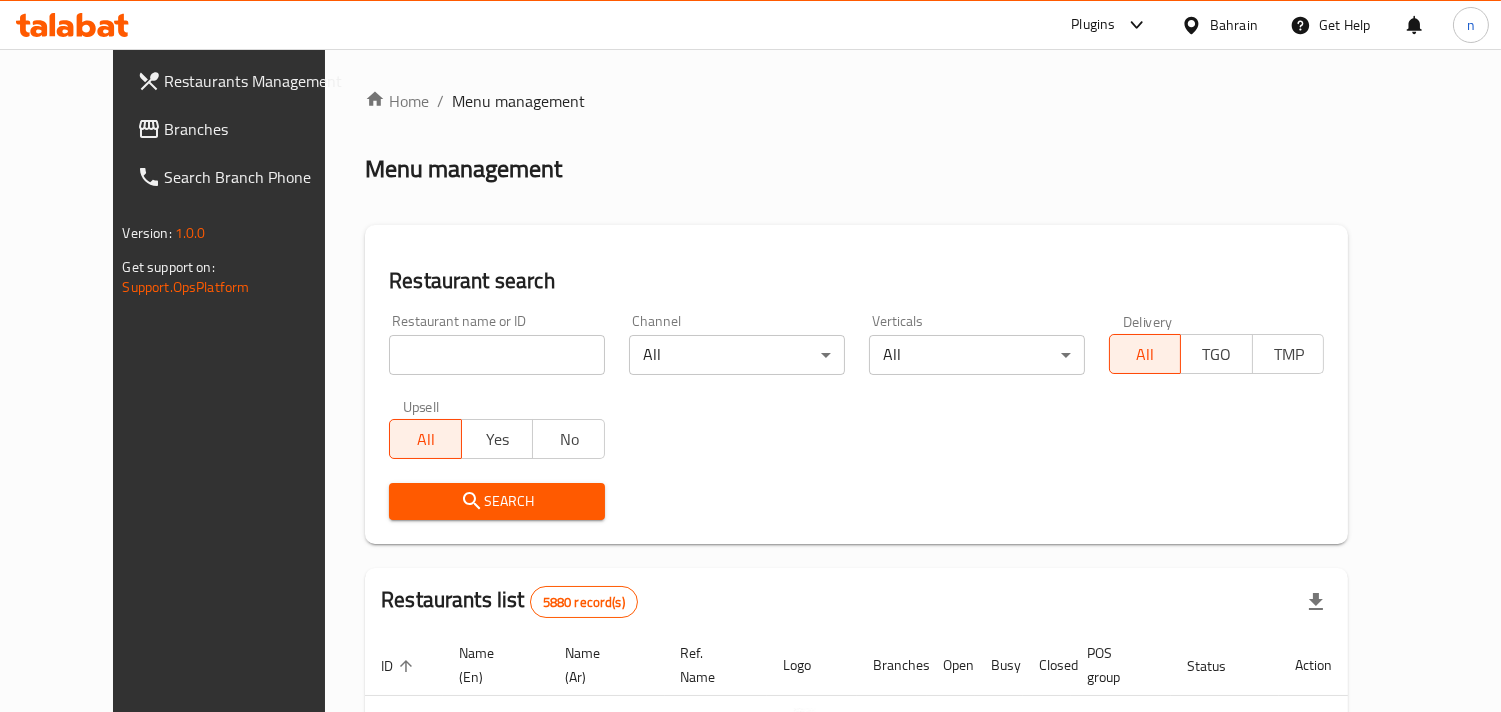 click 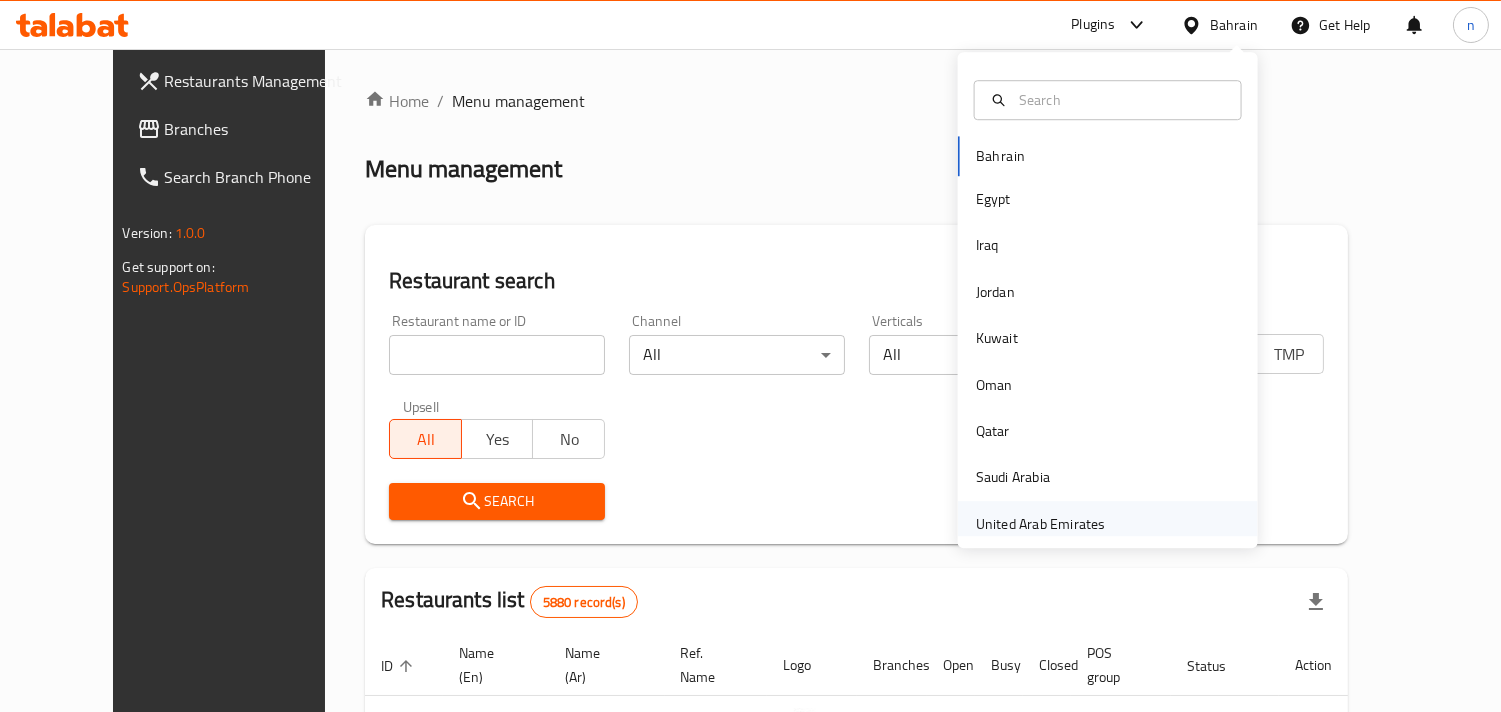 click on "United Arab Emirates" at bounding box center (1041, 524) 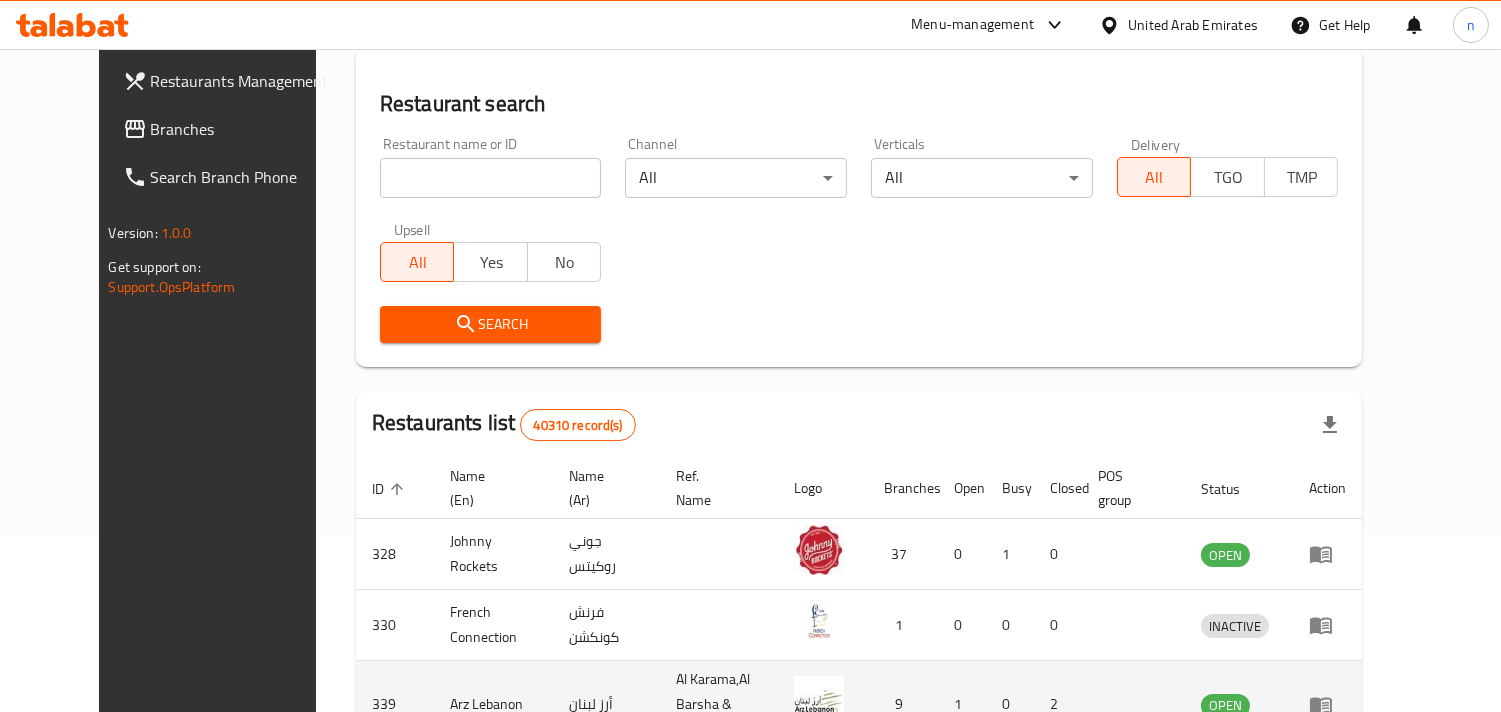 scroll, scrollTop: 0, scrollLeft: 0, axis: both 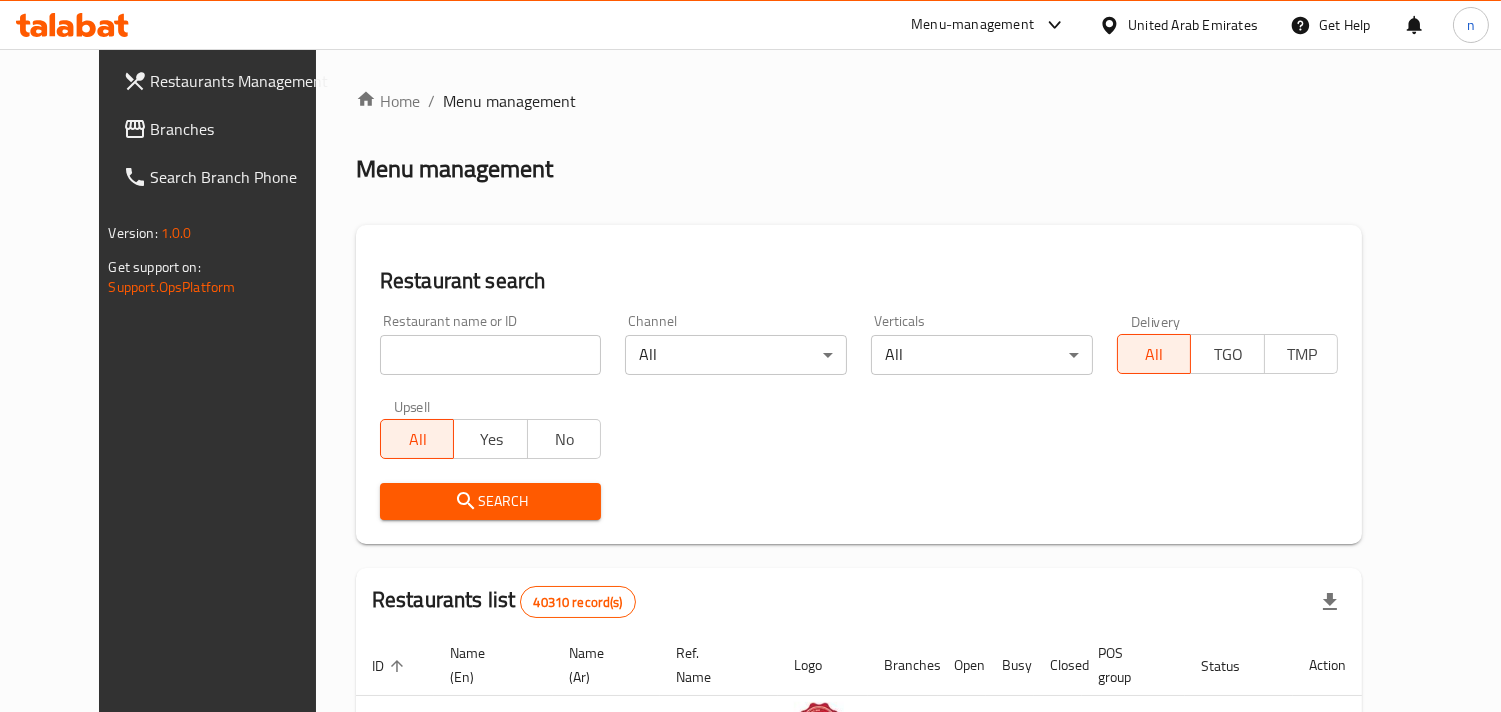 click on "United Arab Emirates" at bounding box center (1193, 25) 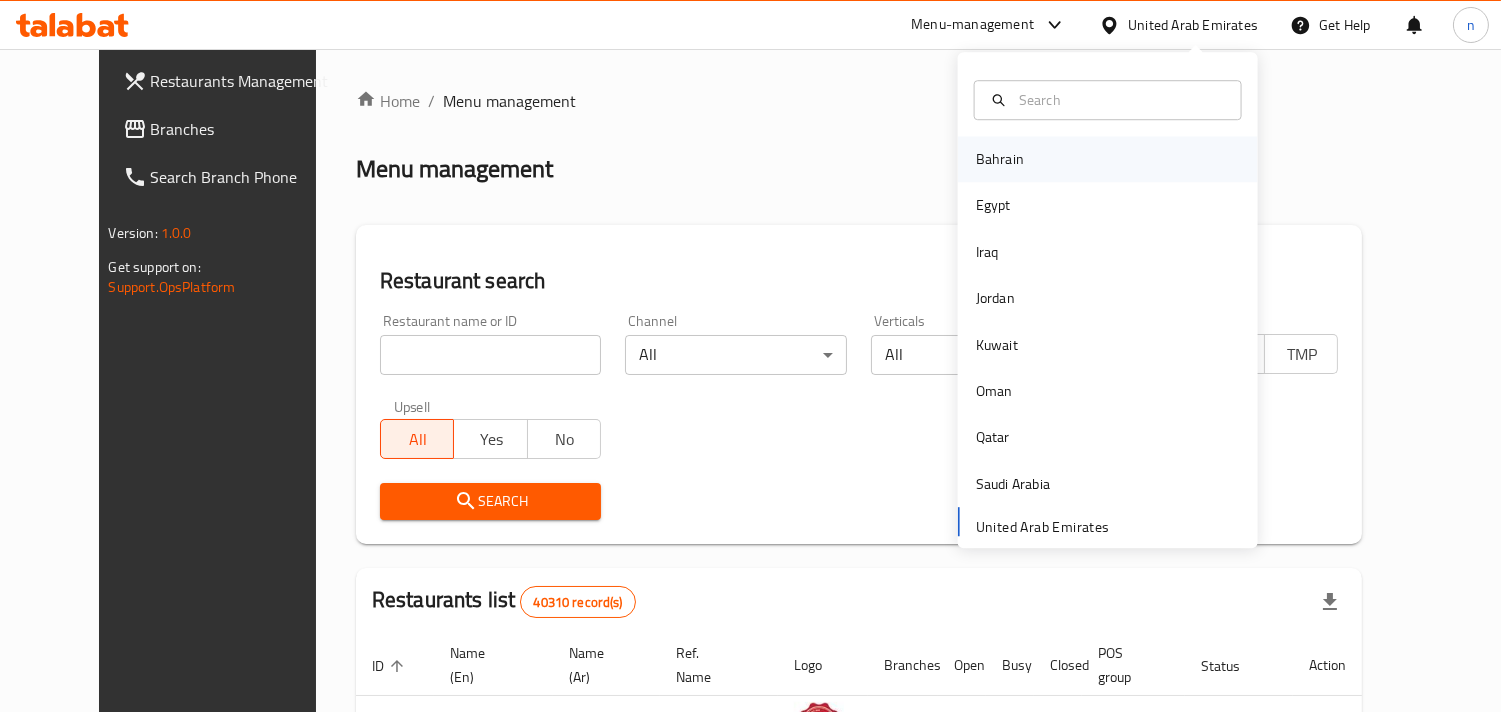 click on "Bahrain" at bounding box center (1000, 159) 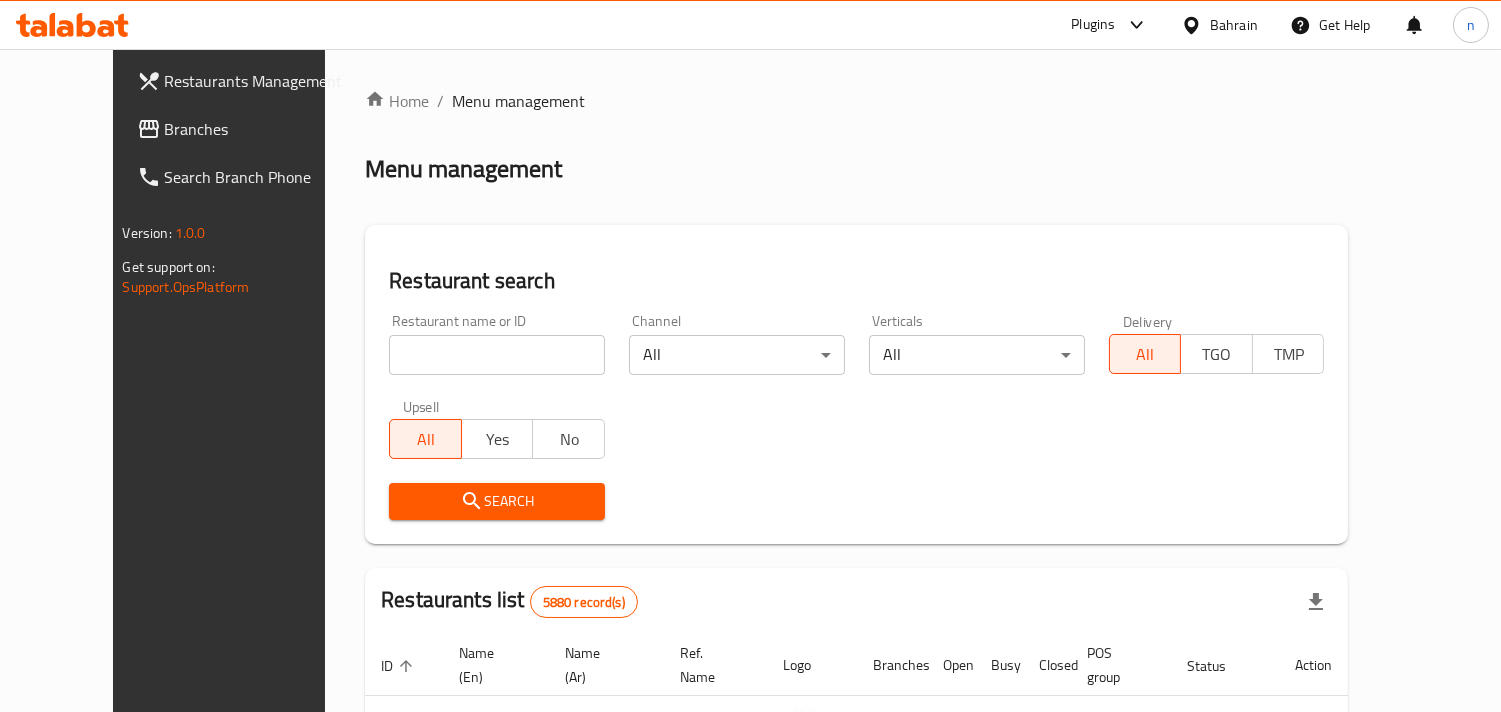 click 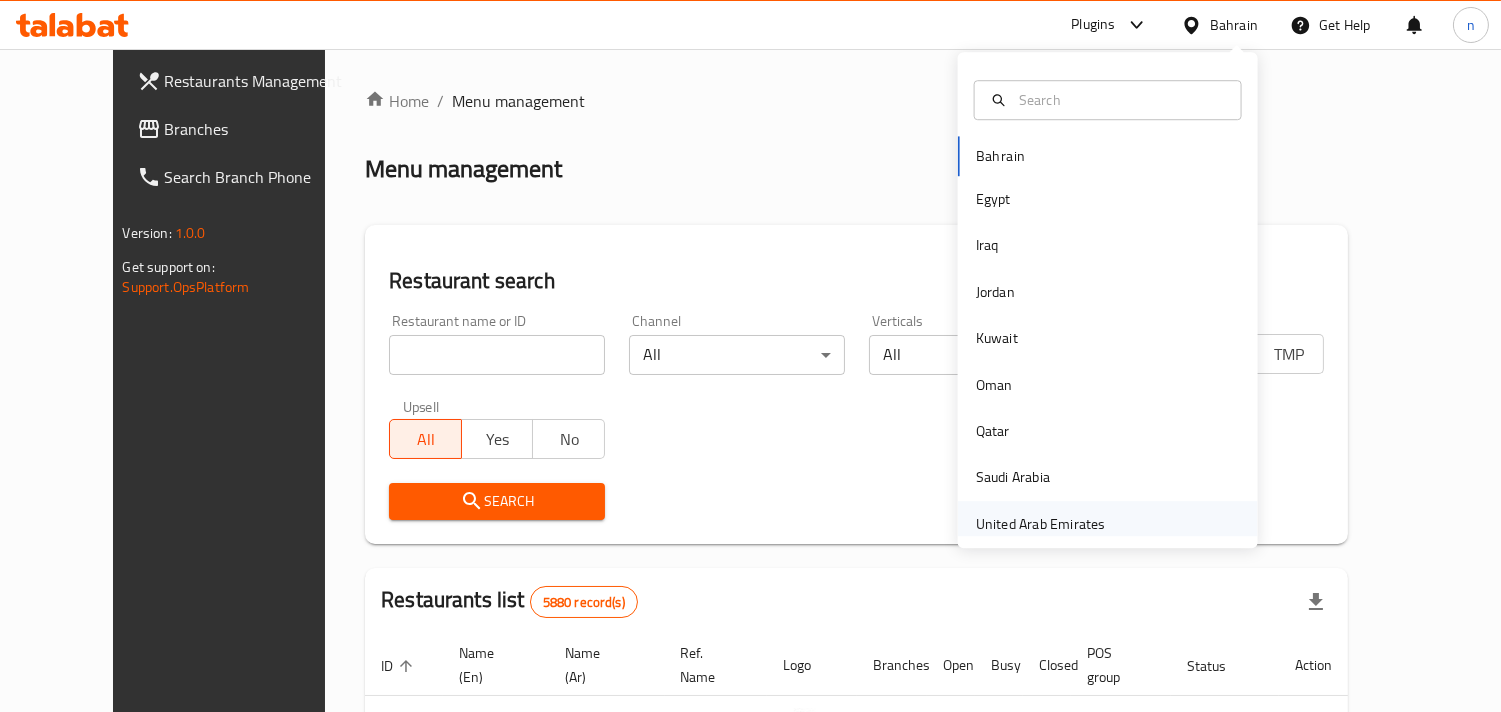 click on "United Arab Emirates" at bounding box center (1041, 524) 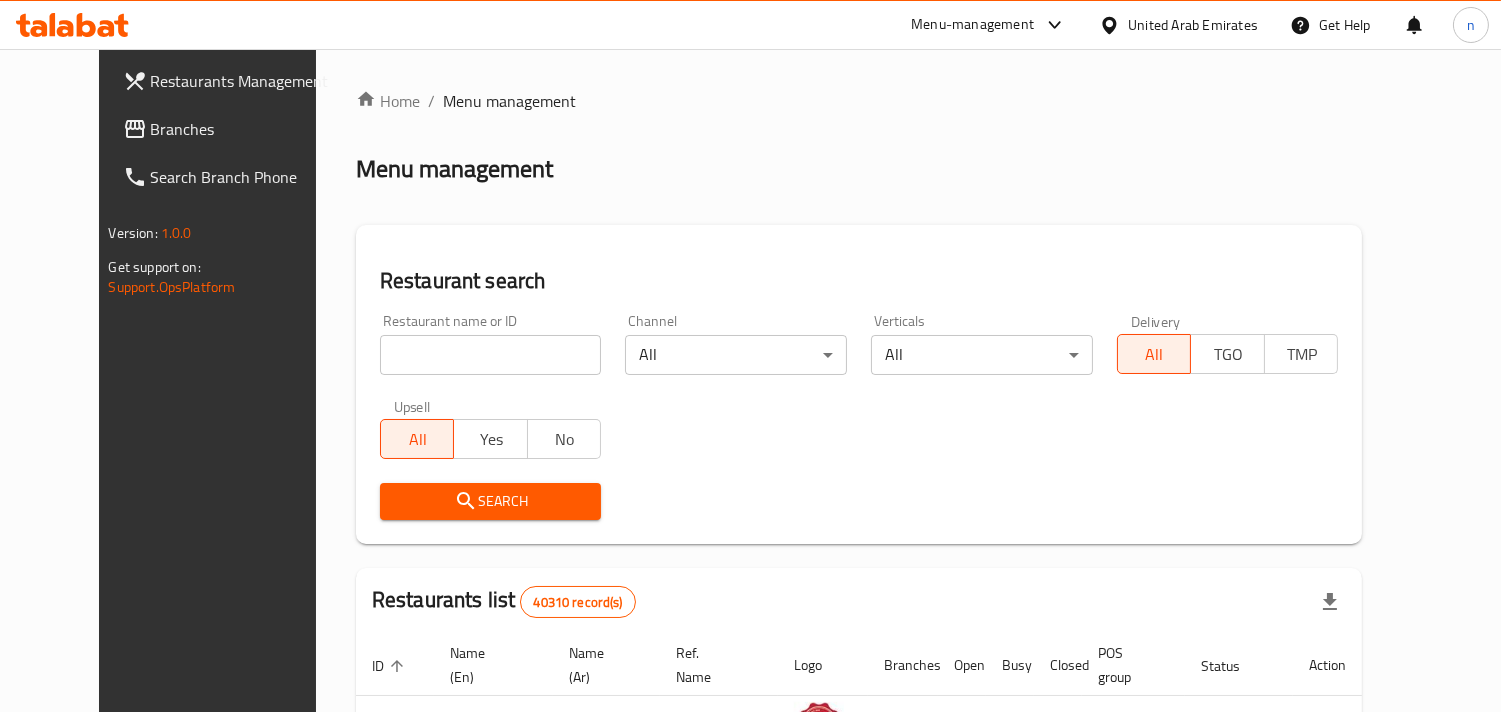 click on "Branches" at bounding box center [242, 129] 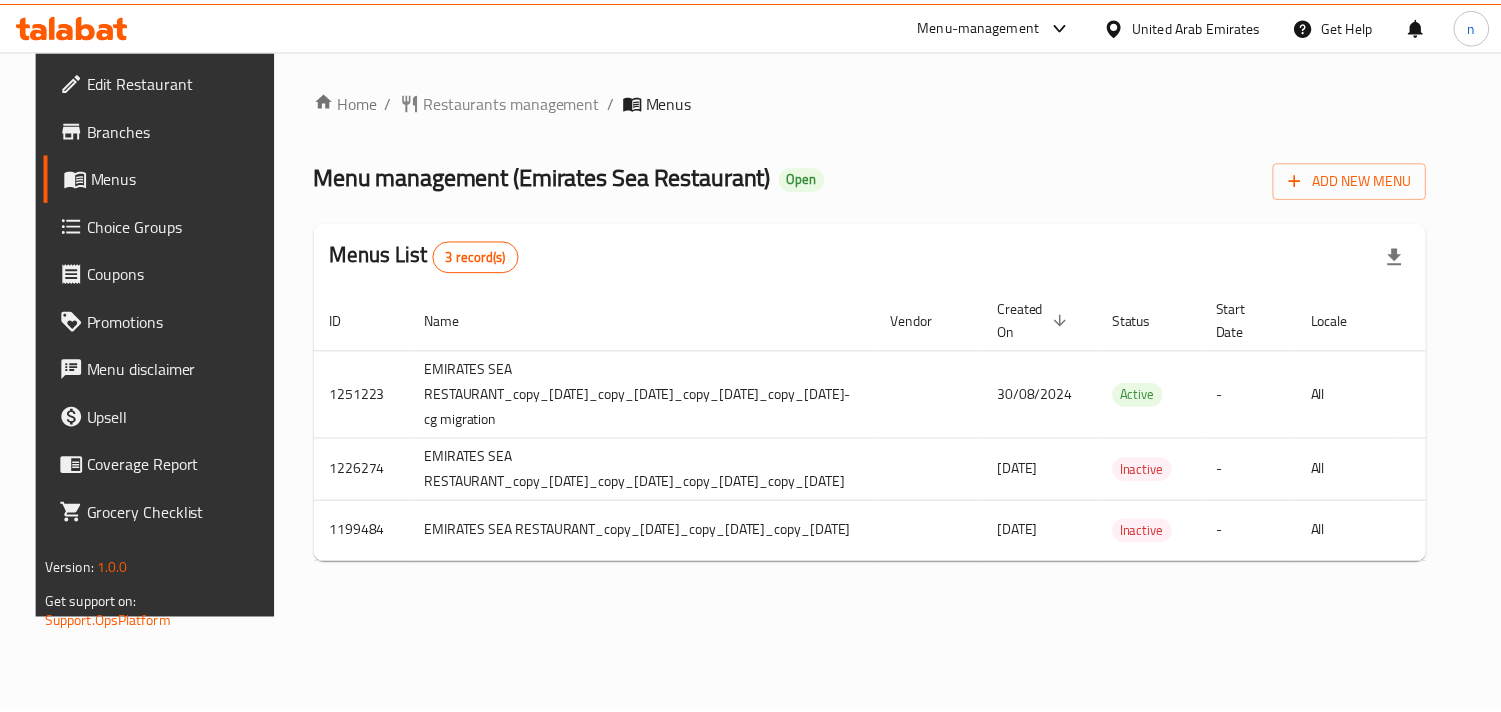 scroll, scrollTop: 0, scrollLeft: 0, axis: both 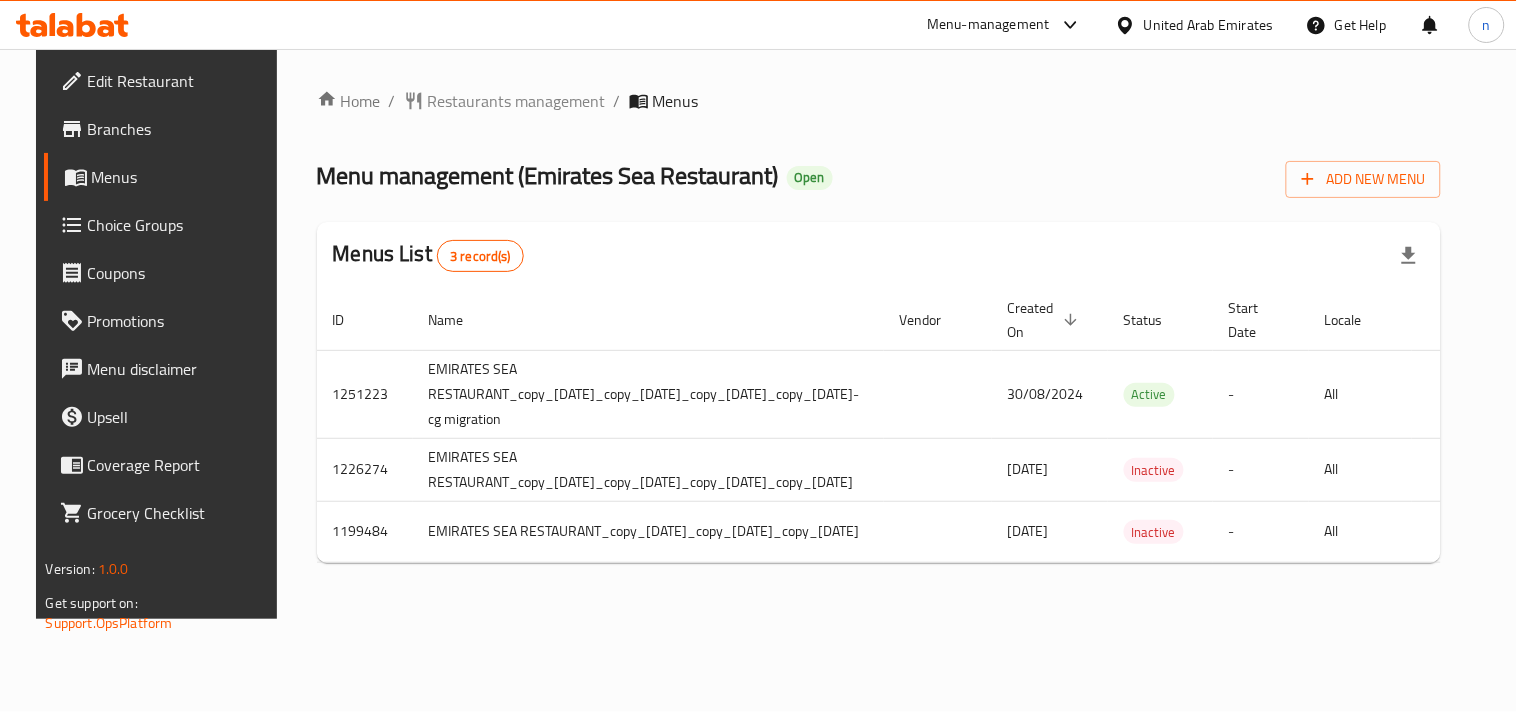 click 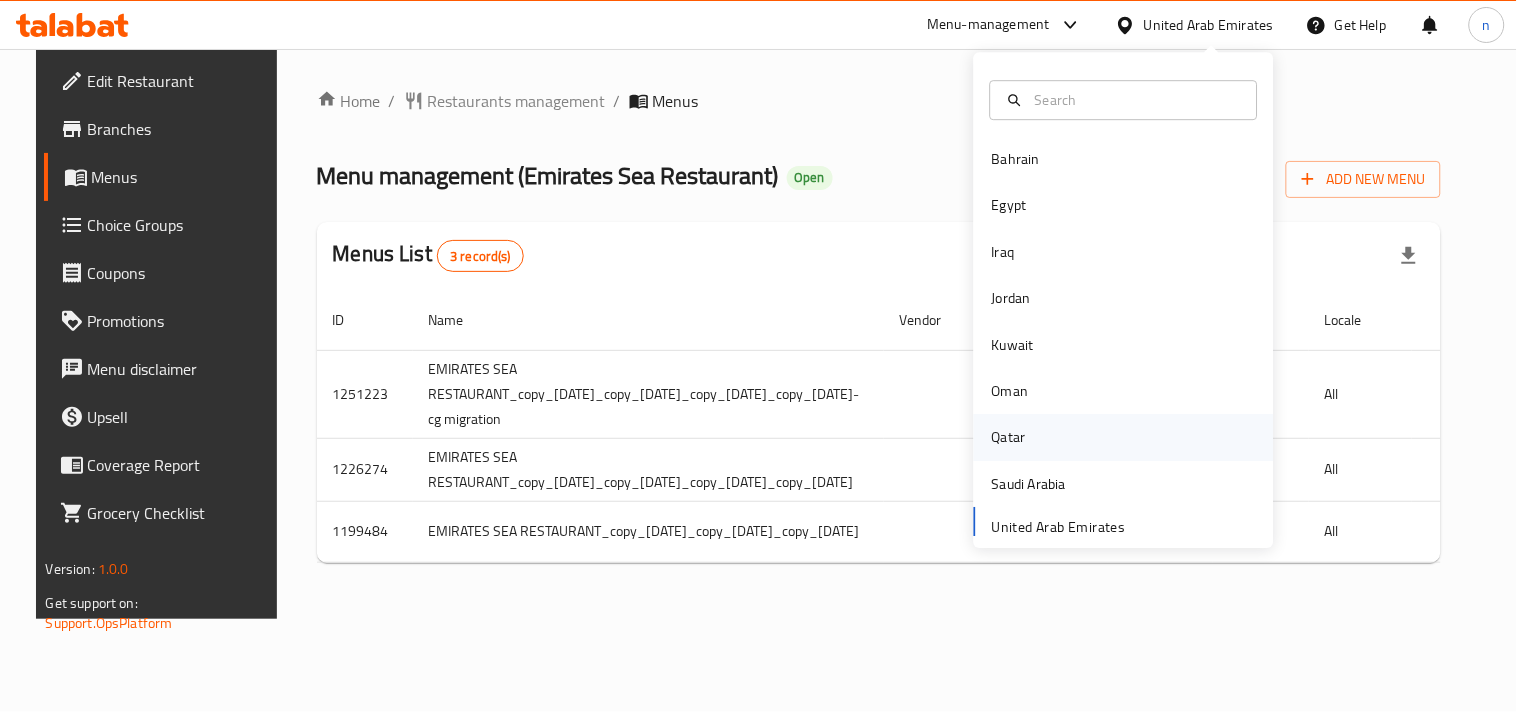 click on "Qatar" at bounding box center [1009, 438] 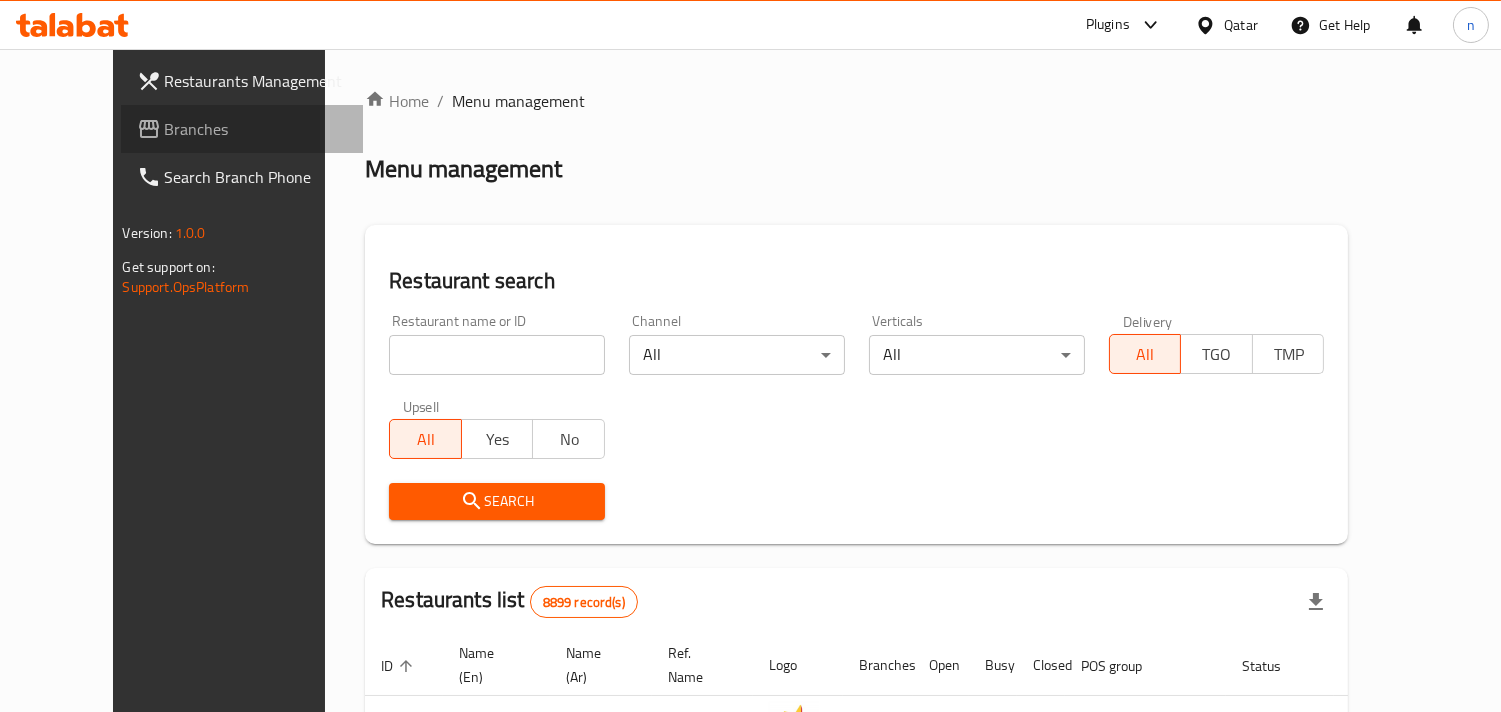 click on "Branches" at bounding box center [256, 129] 